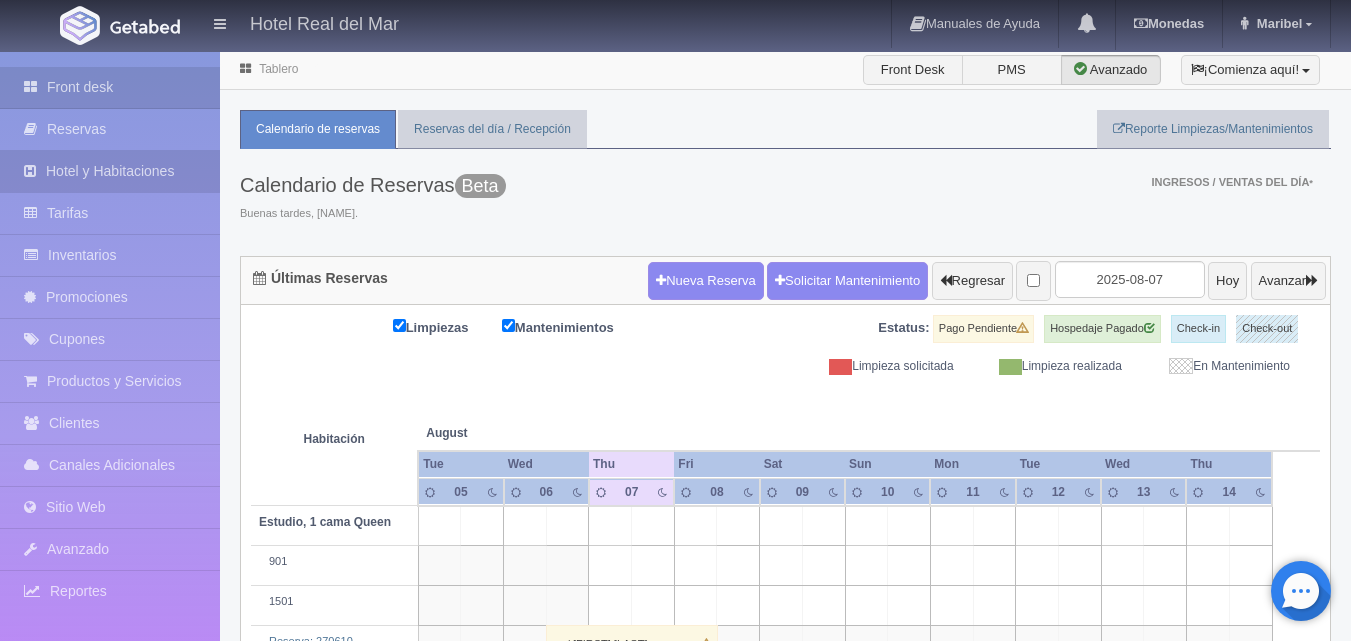 scroll, scrollTop: 0, scrollLeft: 0, axis: both 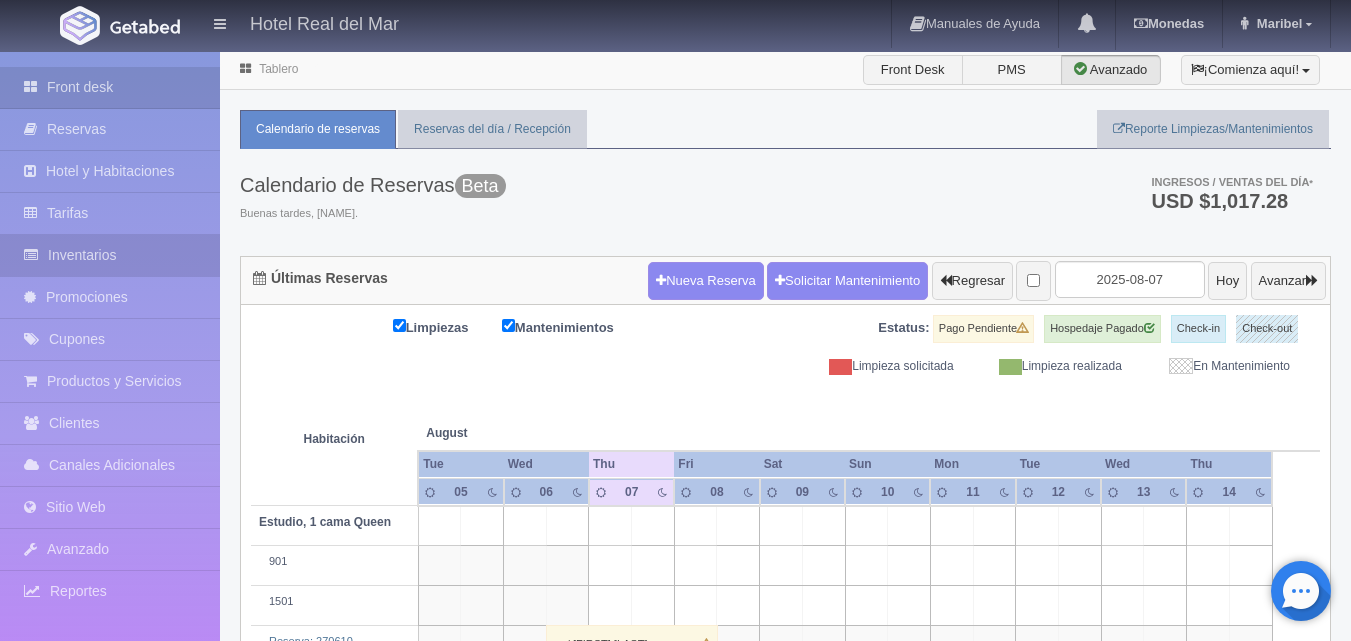 click on "Inventarios" at bounding box center [110, 255] 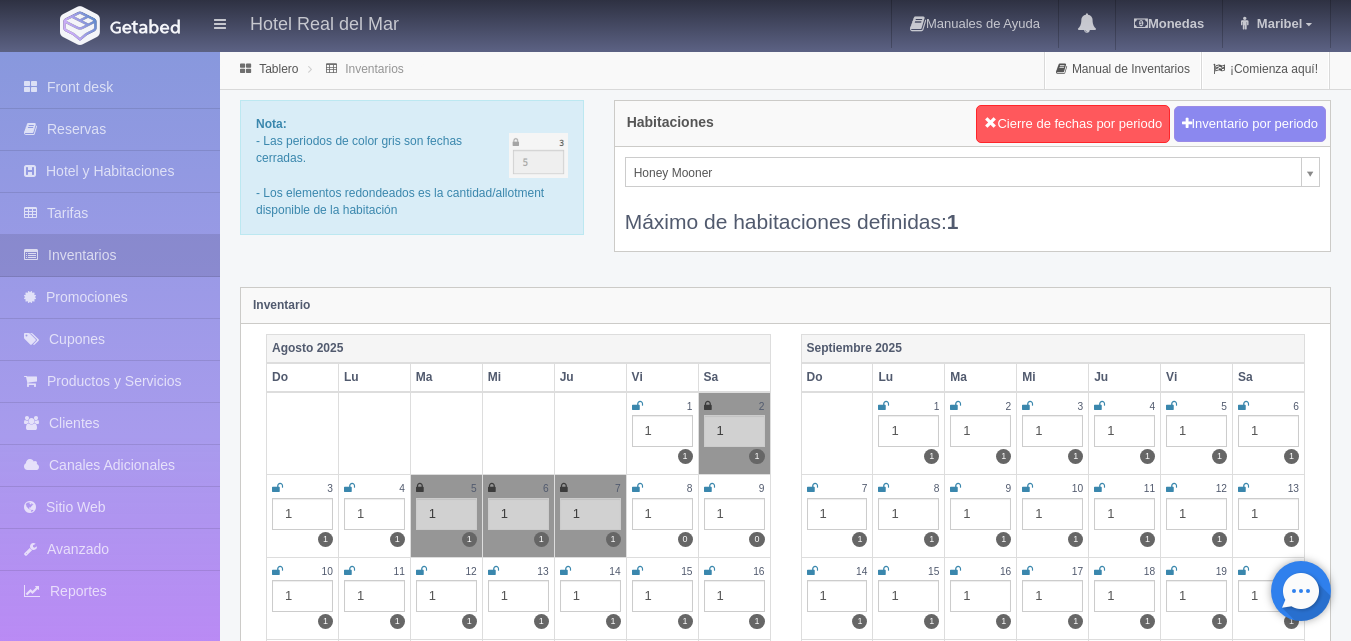 scroll, scrollTop: 0, scrollLeft: 0, axis: both 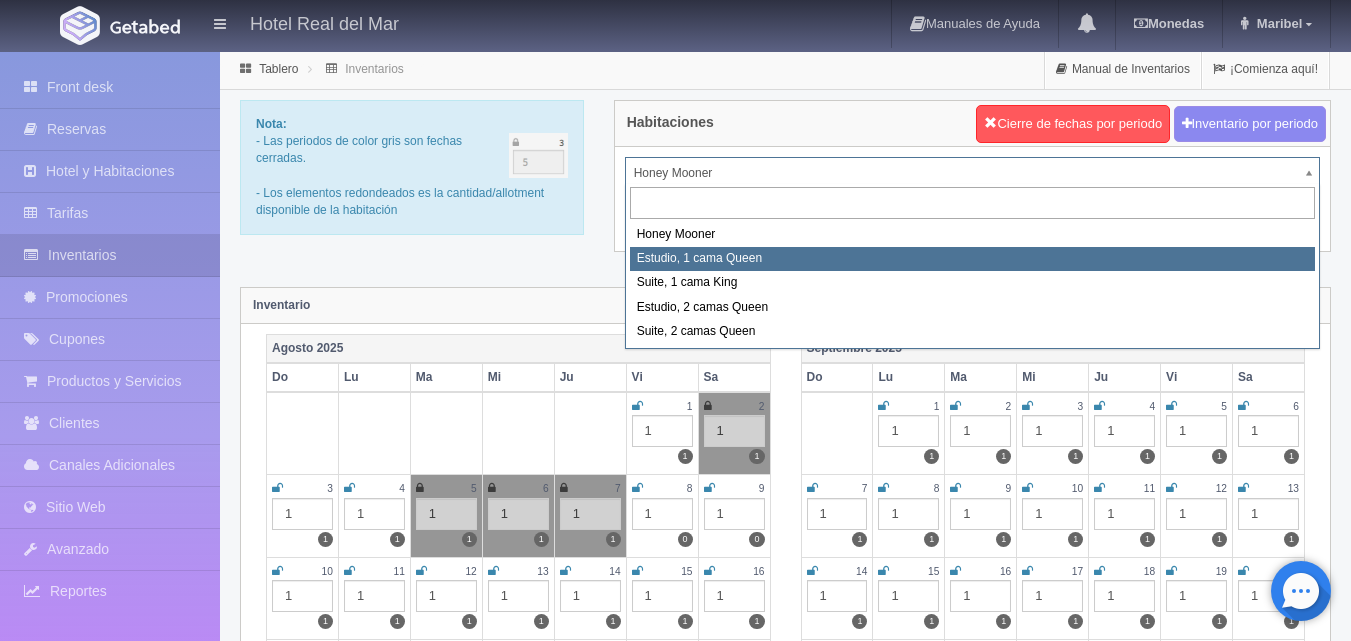 select on "2268" 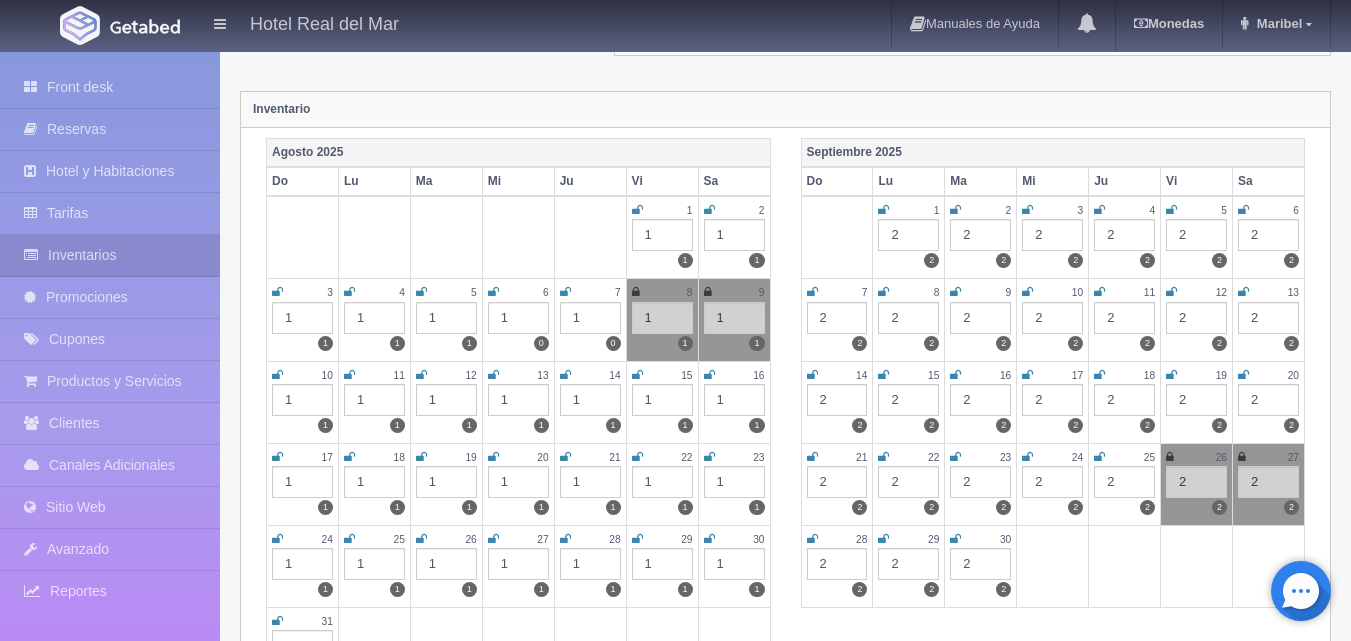 scroll, scrollTop: 200, scrollLeft: 0, axis: vertical 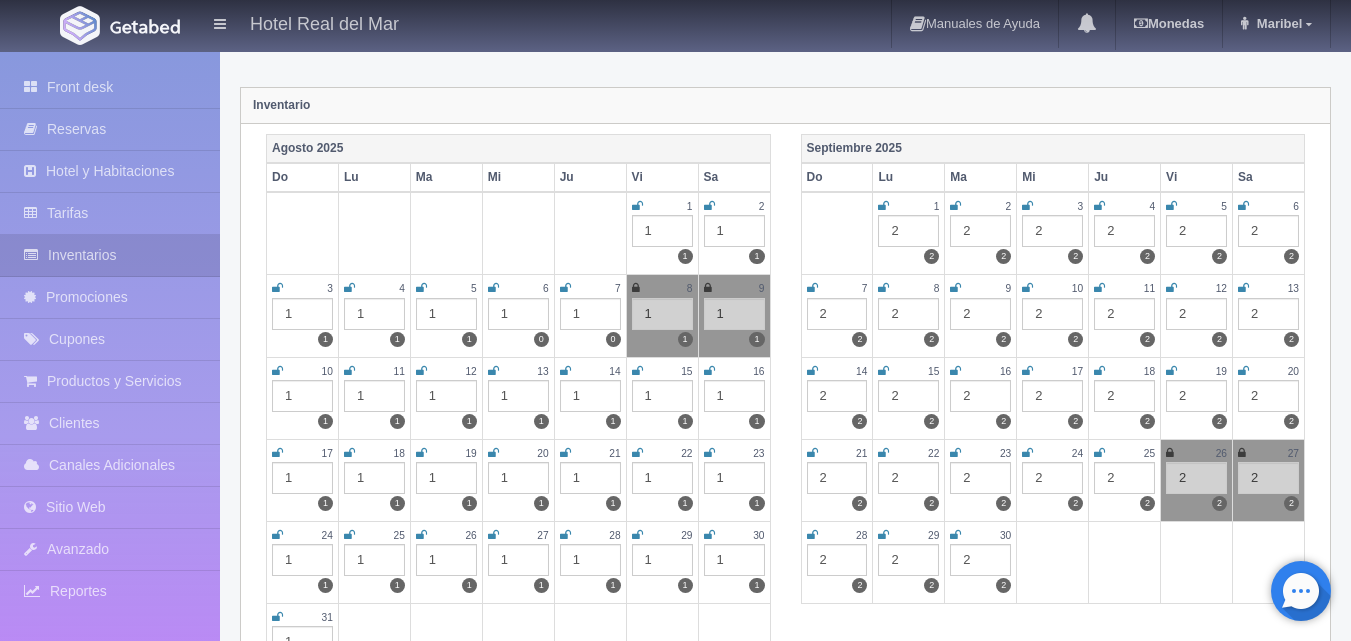 click at bounding box center (565, 288) 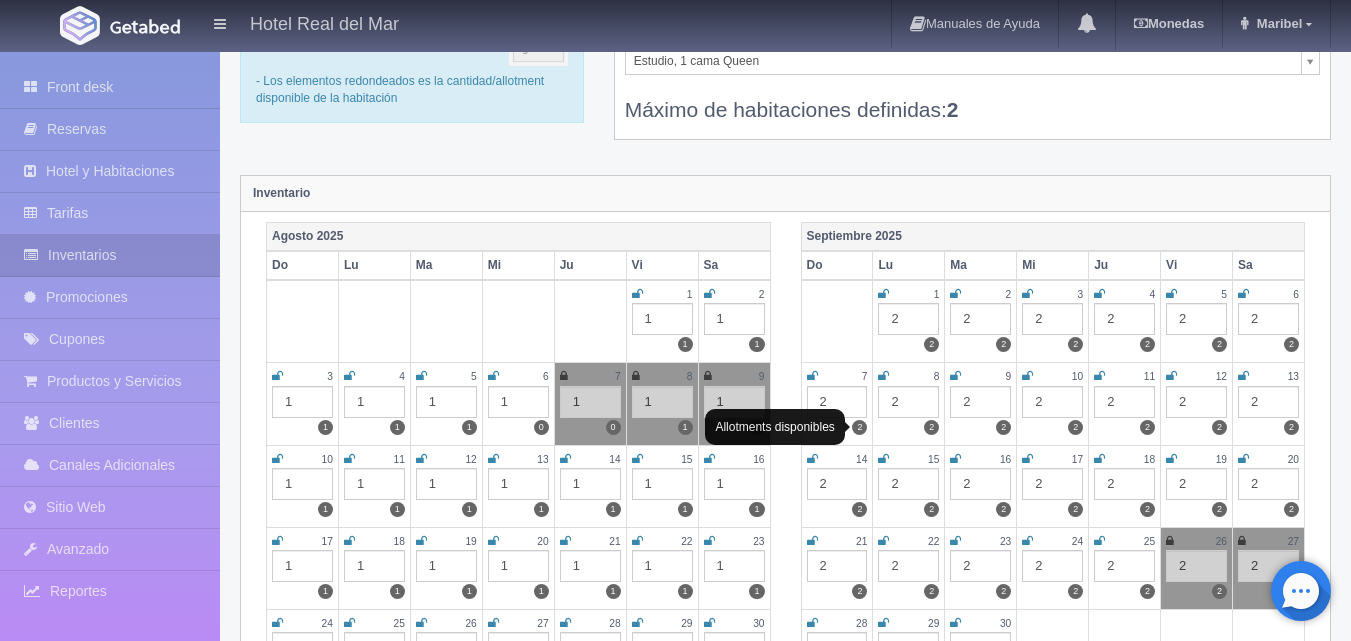 scroll, scrollTop: 0, scrollLeft: 0, axis: both 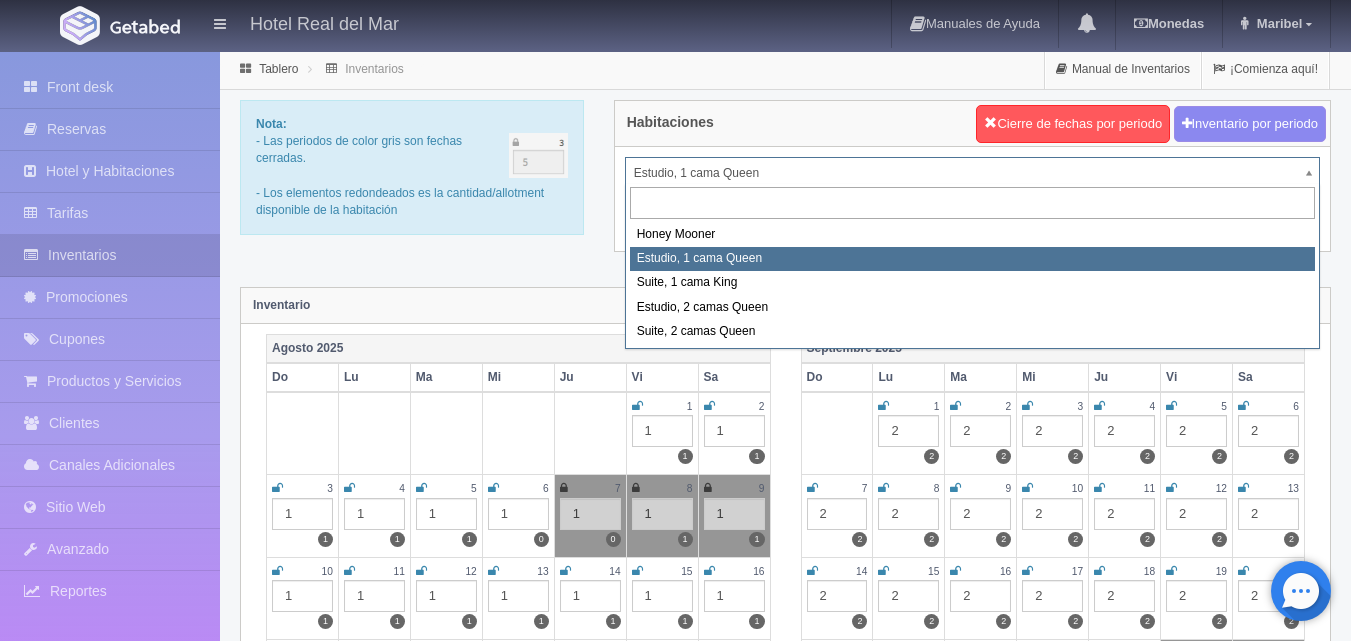 click on "Hotel Real del Mar
Manuales de Ayuda
Actualizaciones recientes
Monedas
Tipo de cambio/moneda USD
1 USD
=
19.498840							MXN
Modificar monedas
Maribel
Mi Perfil
Salir / Log Out
Procesando...
Front desk
Reservas
Hotel y Habitaciones
Tarifas
Inventarios" at bounding box center (675, 1777) 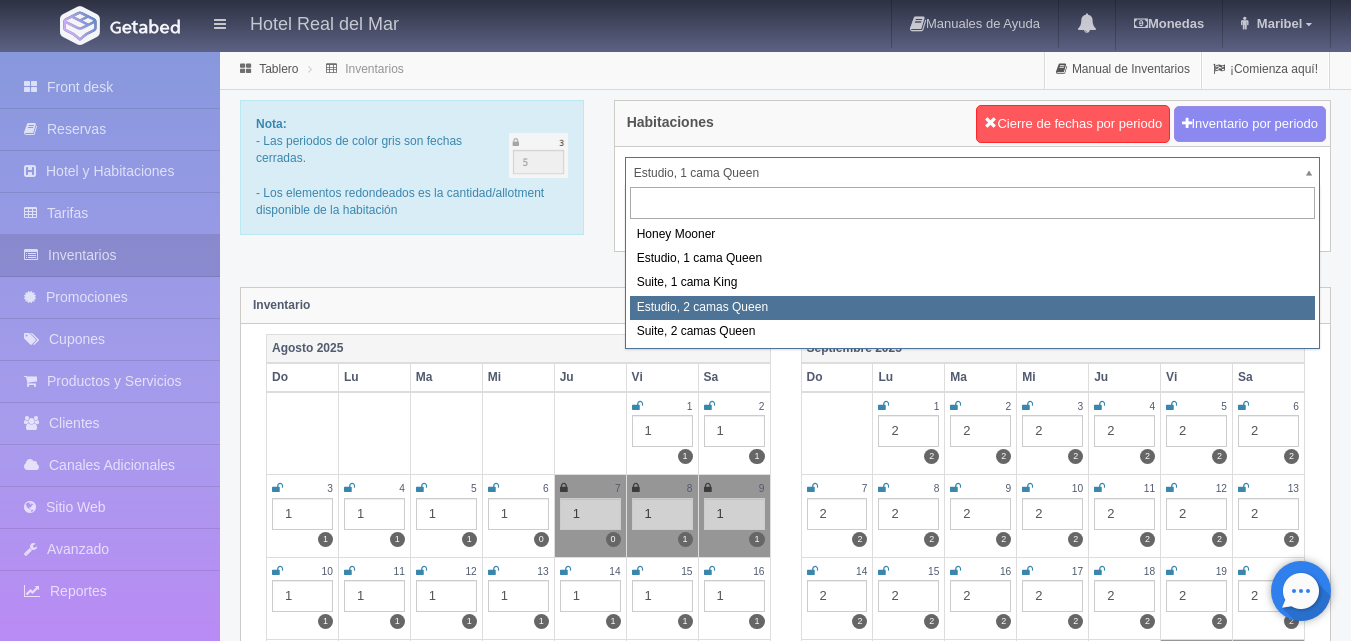select on "2270" 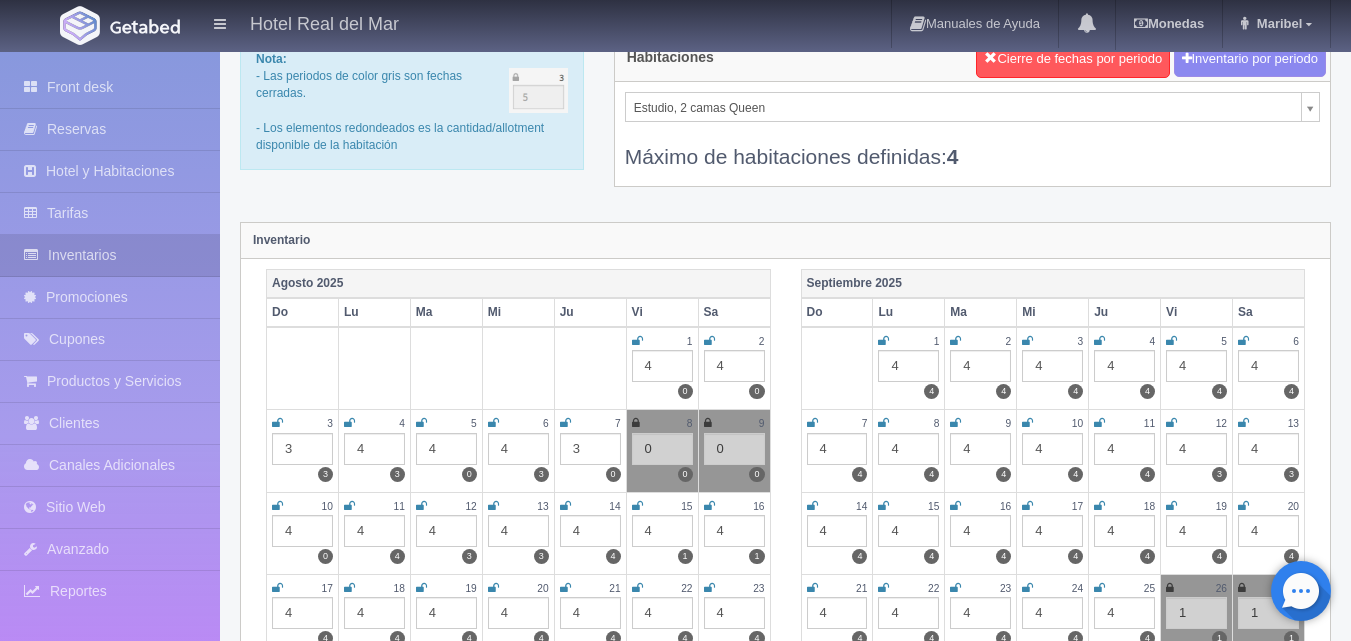 scroll, scrollTop: 100, scrollLeft: 0, axis: vertical 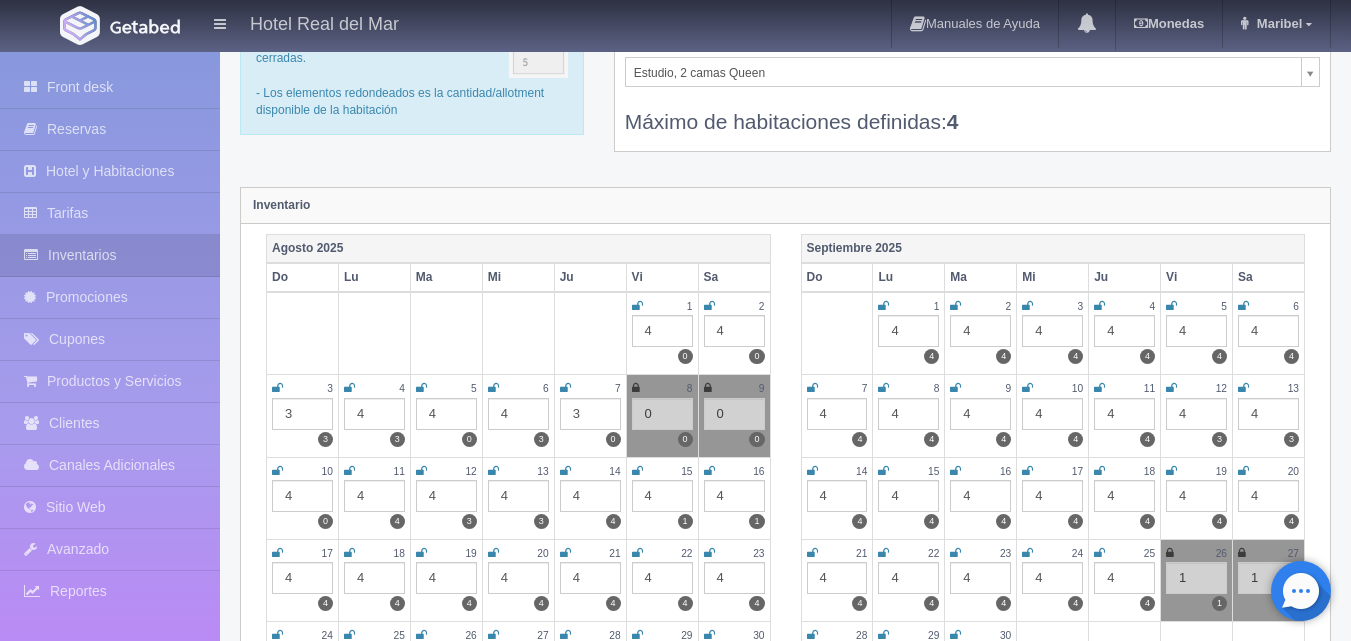 click at bounding box center [565, 388] 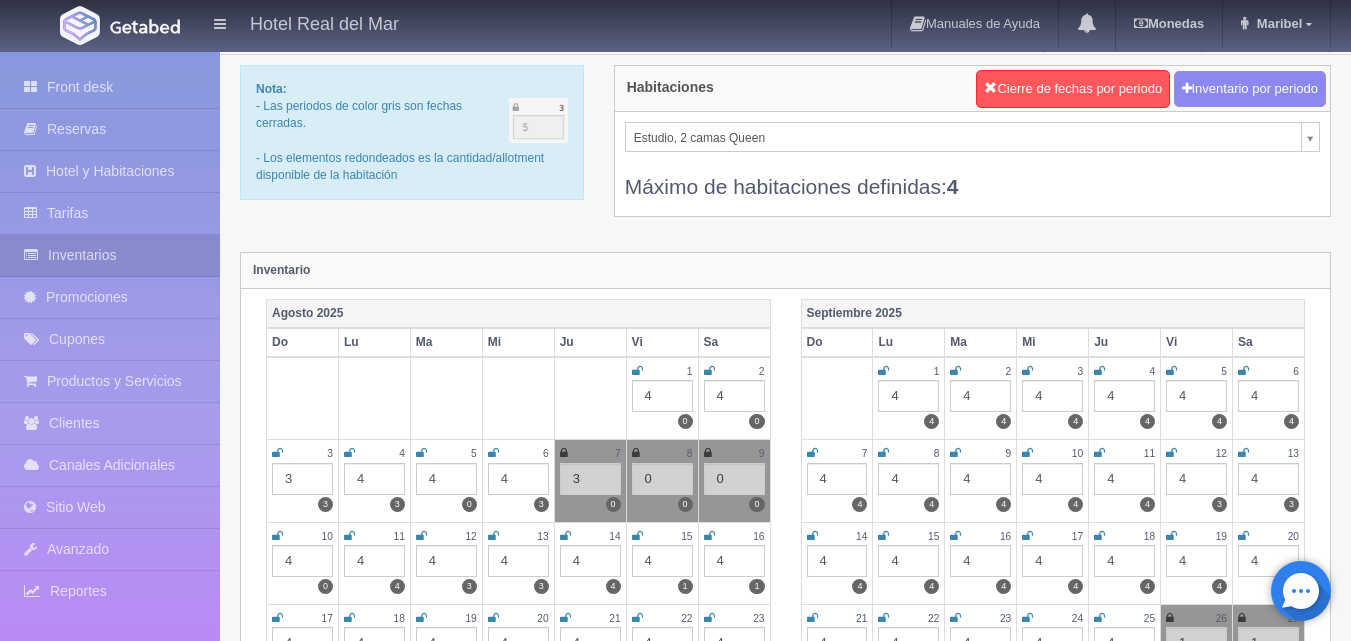 scroll, scrollTop: 0, scrollLeft: 0, axis: both 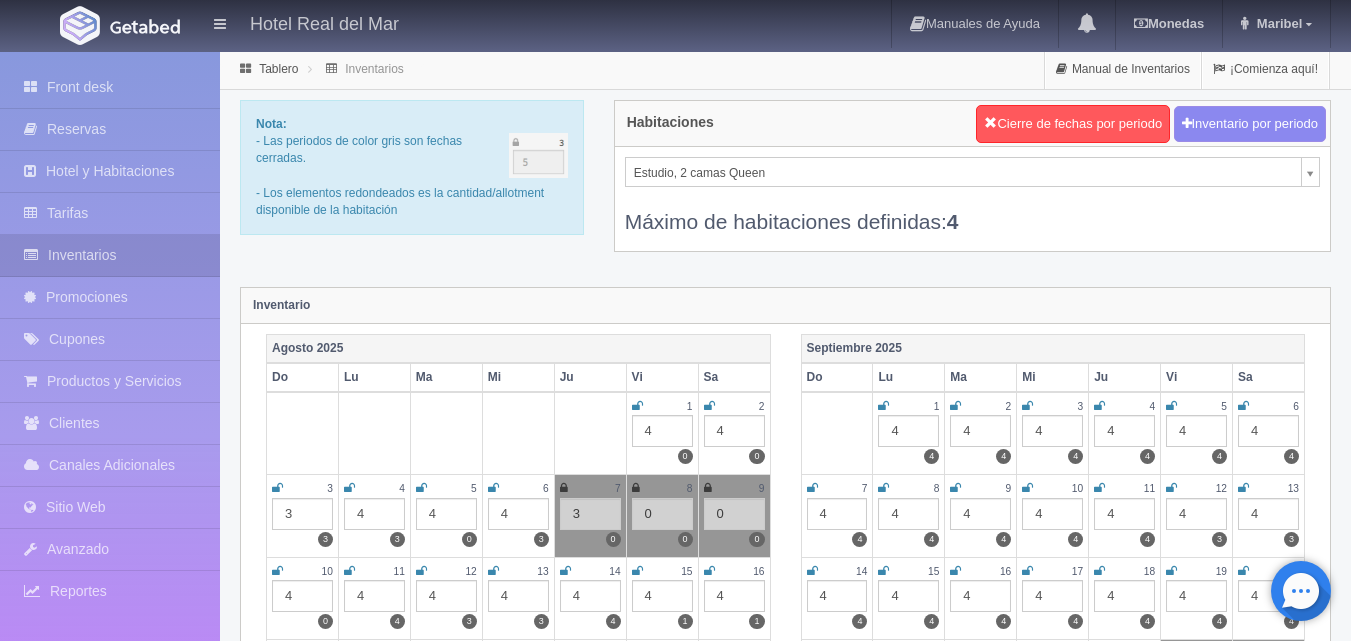 click on "Hotel Real del Mar
Manuales de Ayuda
Actualizaciones recientes
Monedas
Tipo de cambio/moneda USD
1 USD
=
19.498840							MXN
Modificar monedas
Maribel
Mi Perfil
Salir / Log Out
Procesando...
Front desk
Reservas
Hotel y Habitaciones
Tarifas
Inventarios" at bounding box center [675, 1777] 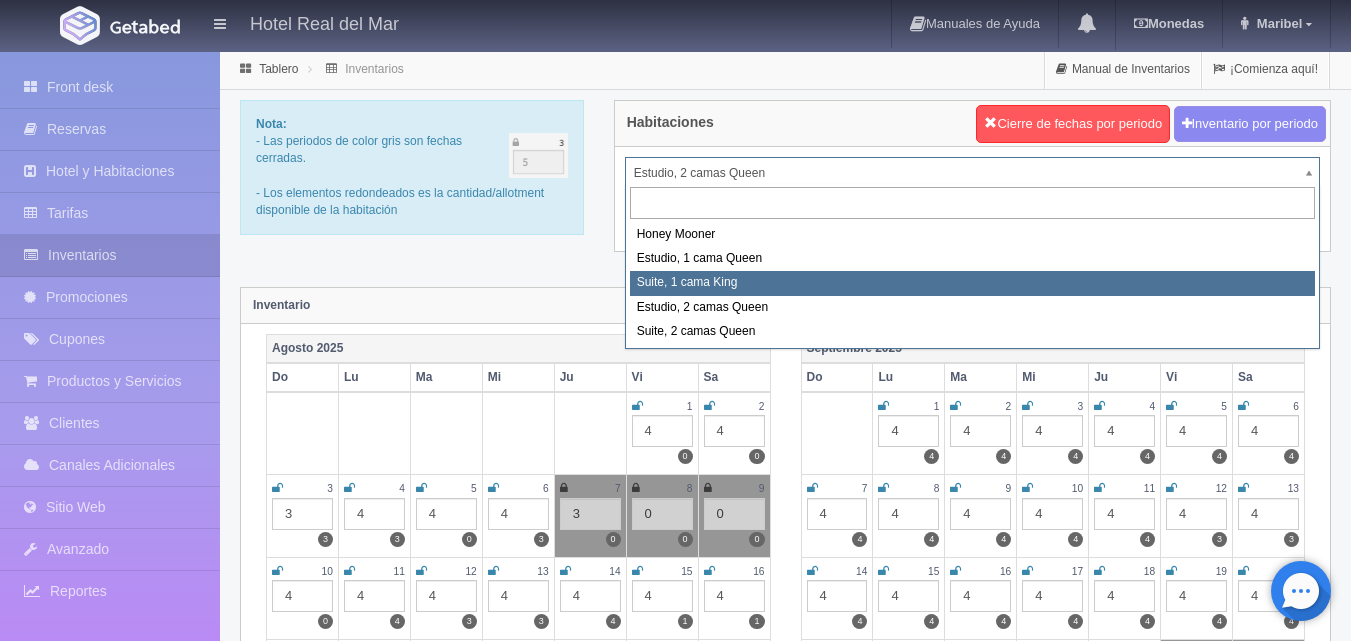 select on "2269" 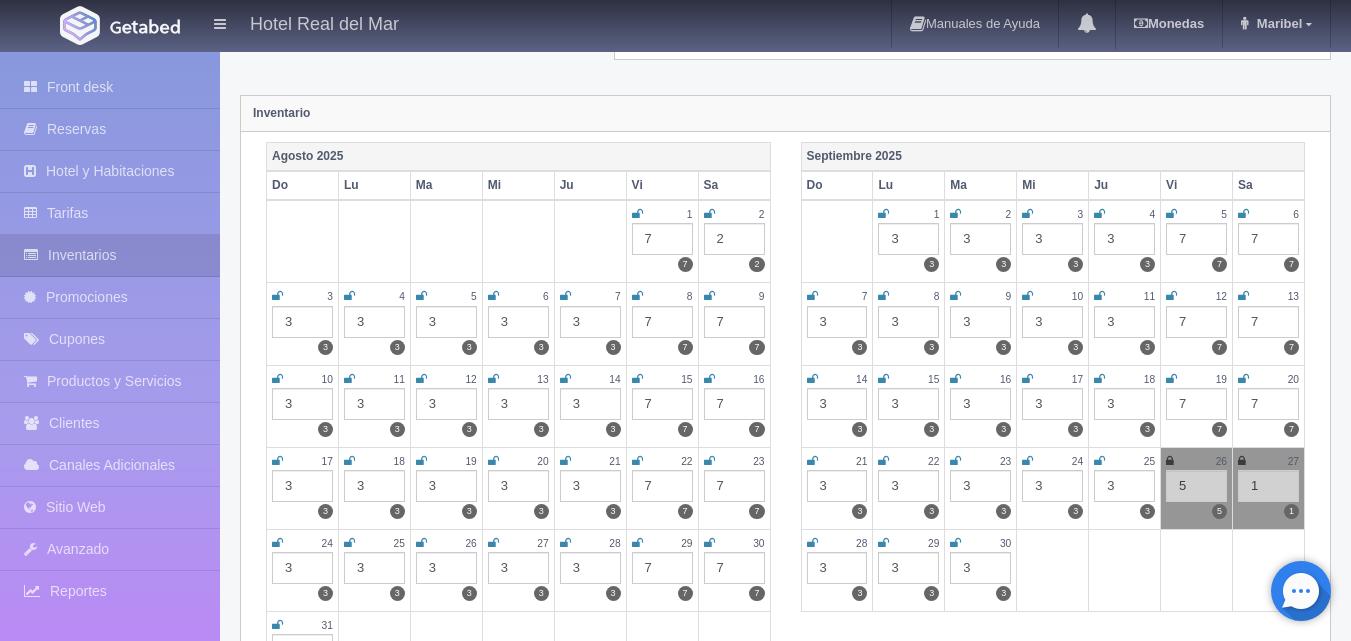 scroll, scrollTop: 200, scrollLeft: 0, axis: vertical 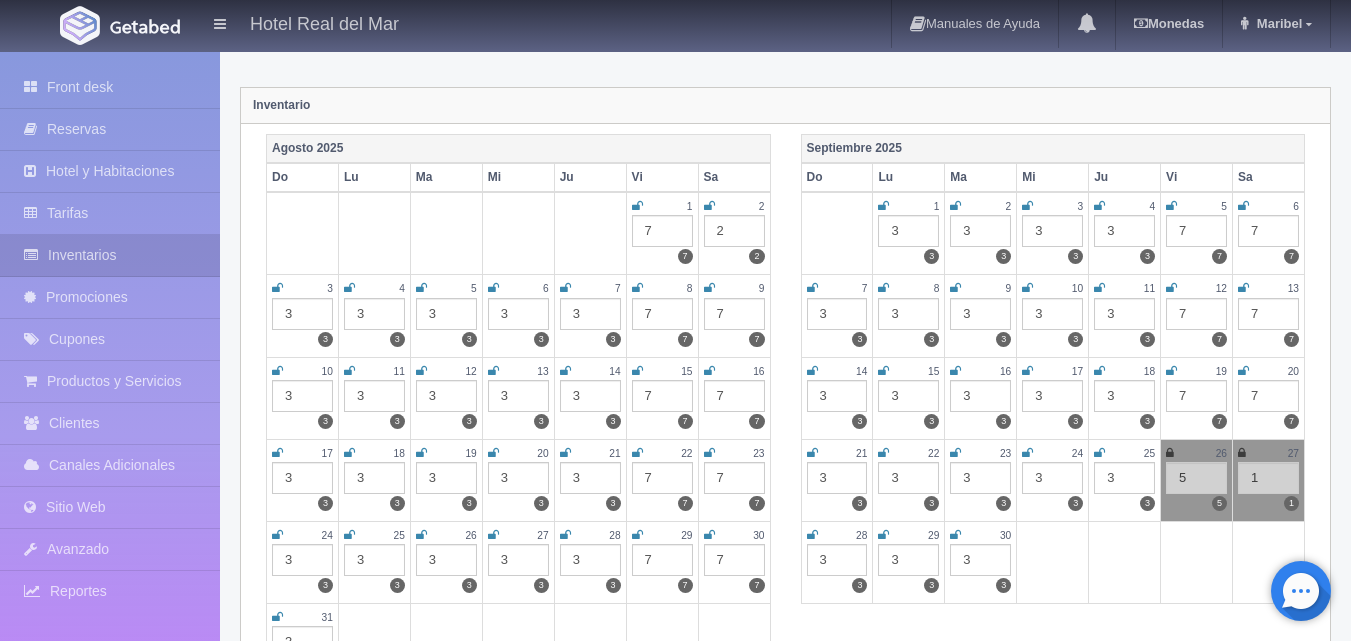 click at bounding box center [565, 288] 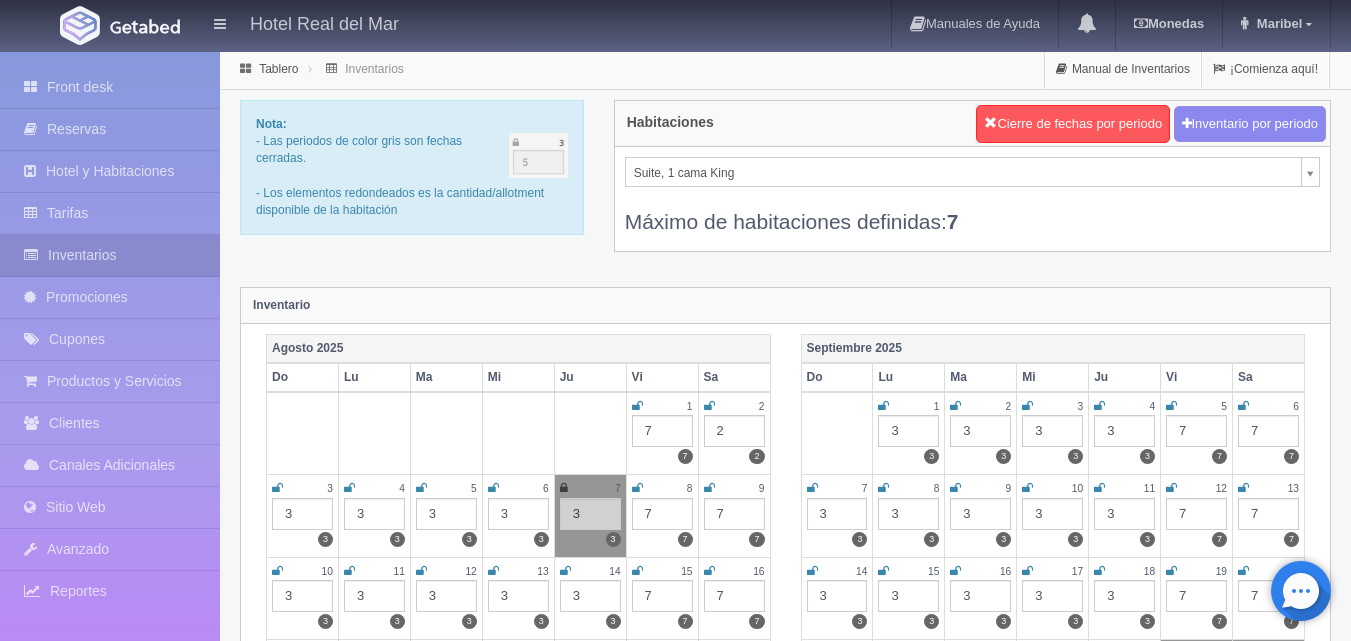 scroll, scrollTop: 100, scrollLeft: 0, axis: vertical 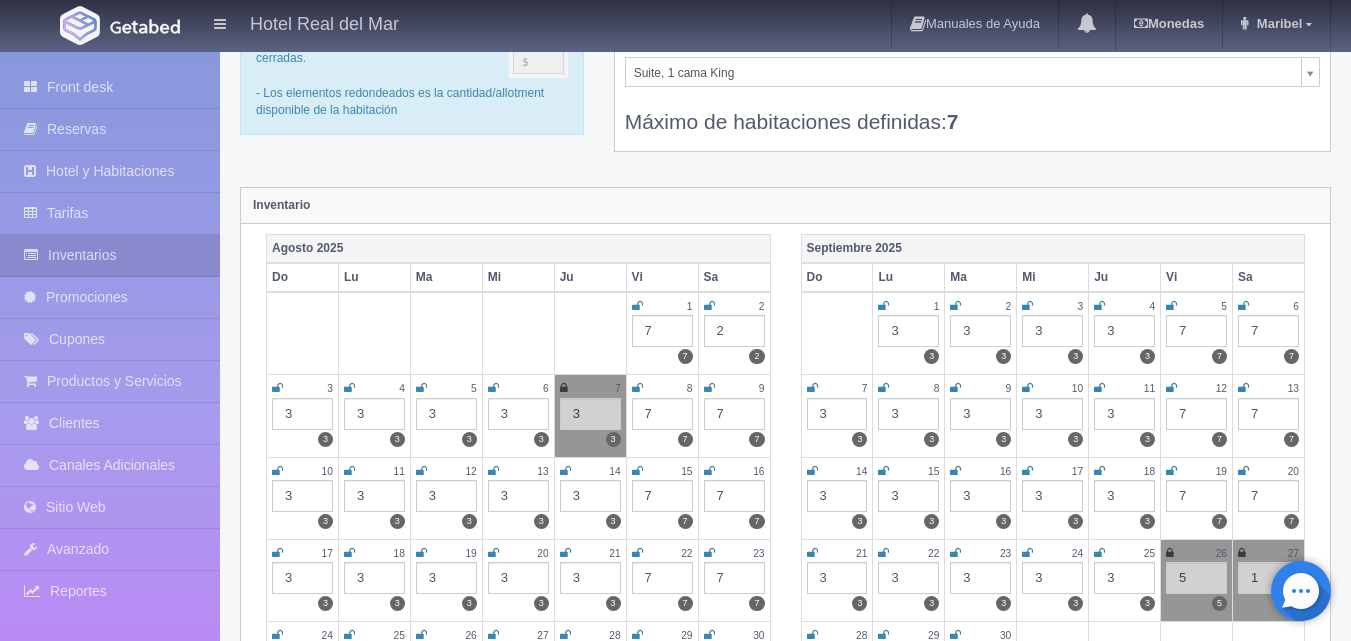 click on "7" at bounding box center [662, 414] 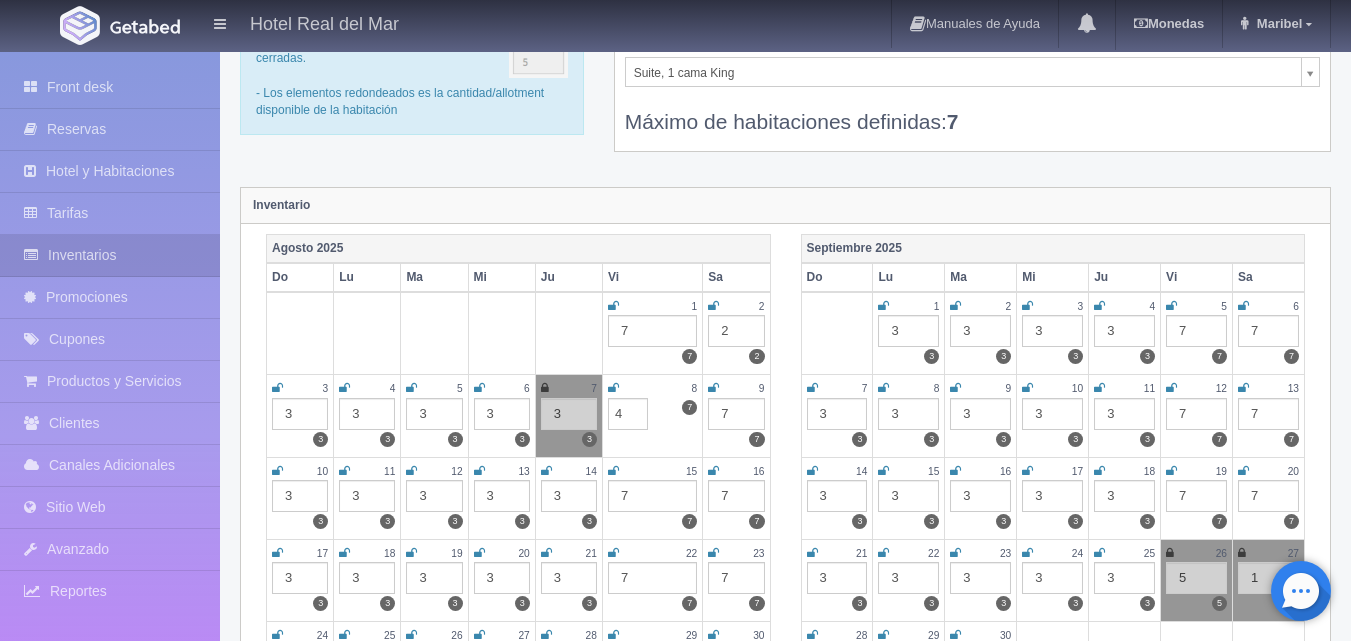 type on "4" 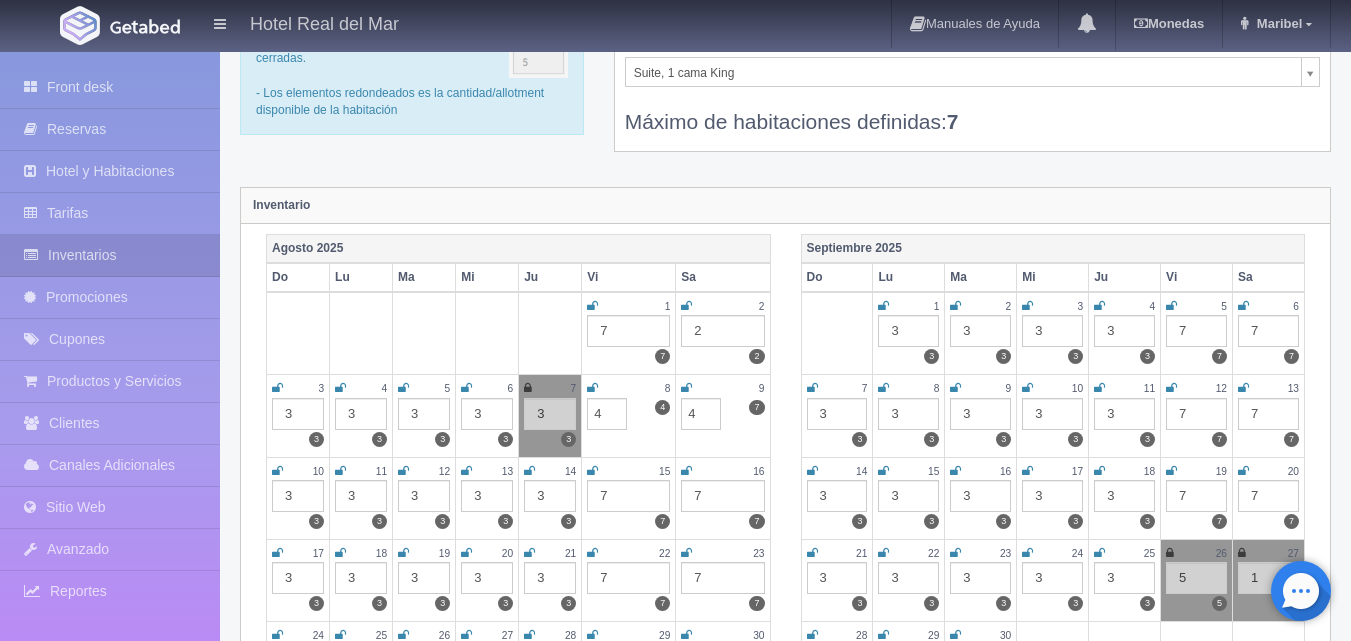 type on "4" 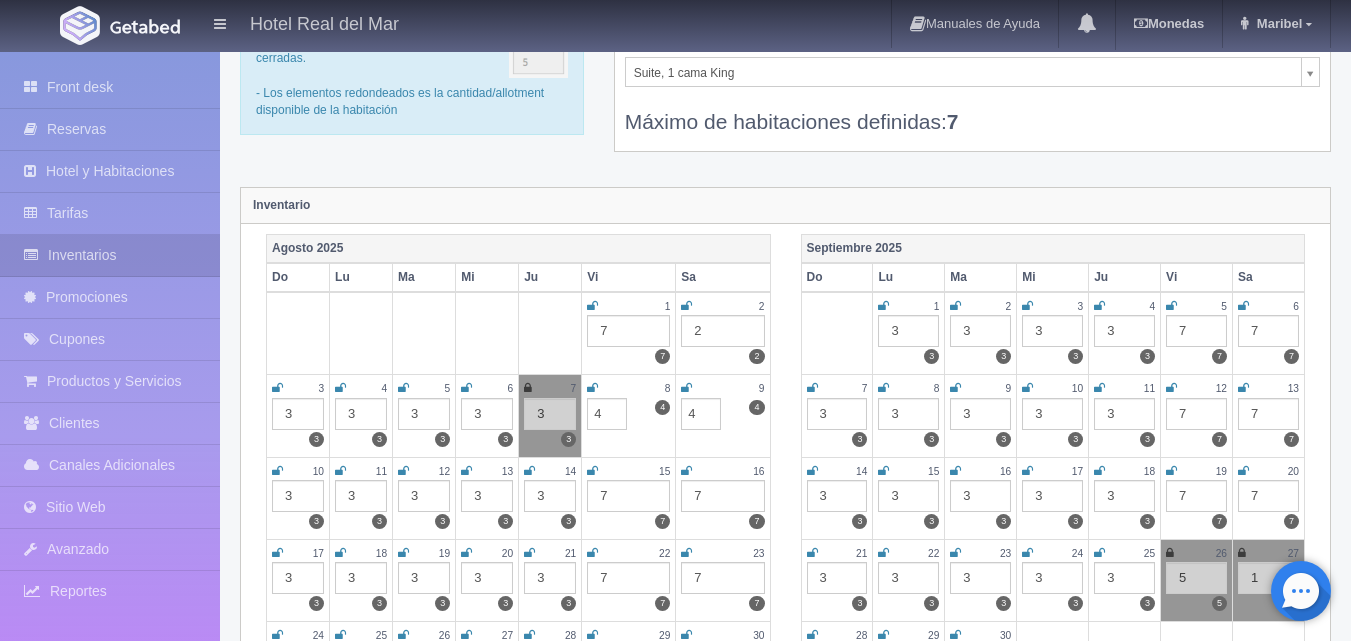 click on "Nota:
- Las periodos de color gris son fechas cerradas.
- Los elementos redondeados es la cantidad/allotment disponible de la habitación
Habitaciones
Cierre de fechas por periodo
Inventario por periodo
Suite, 1 cama King
Honey Mooner
Estudio, 1 cama Queen
Suite, 1 cama King
Estudio, 2 camas Queen
Suite, 2 camas Queen
Máximo de habitaciones definidas:  7" at bounding box center (785, 88) 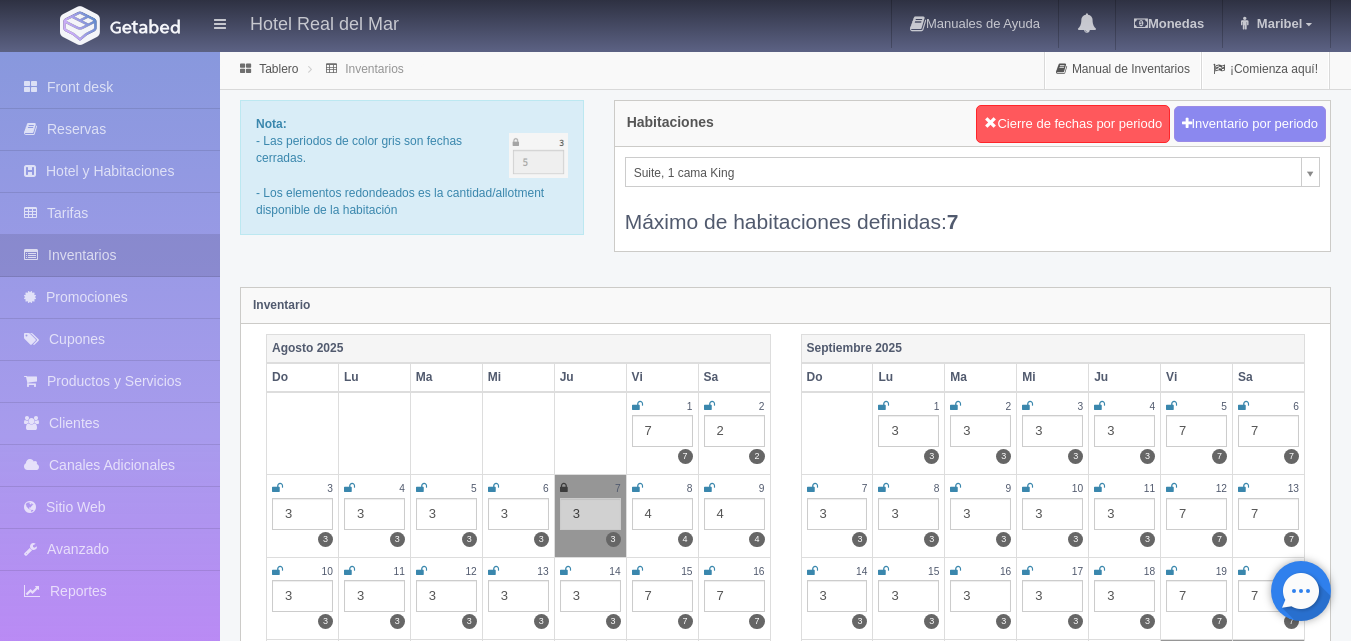 scroll, scrollTop: 100, scrollLeft: 0, axis: vertical 